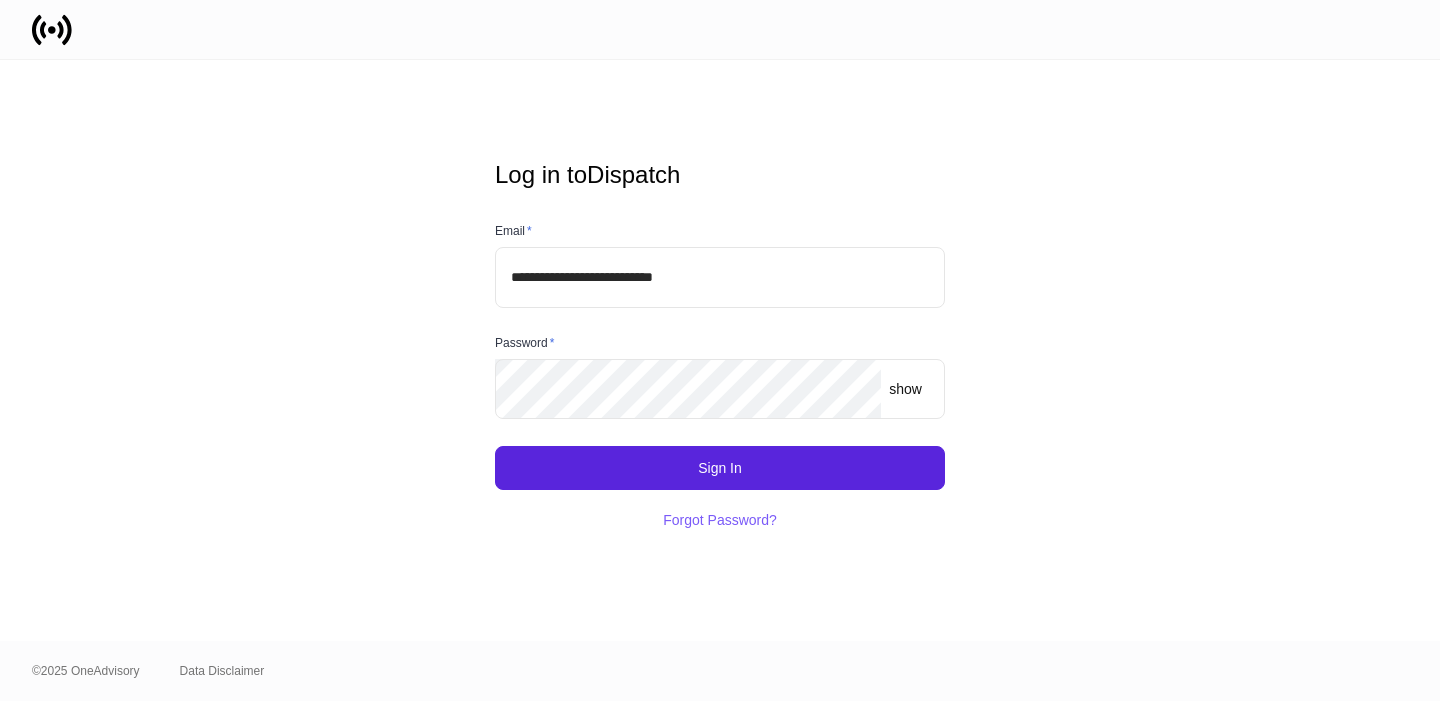 scroll, scrollTop: 0, scrollLeft: 0, axis: both 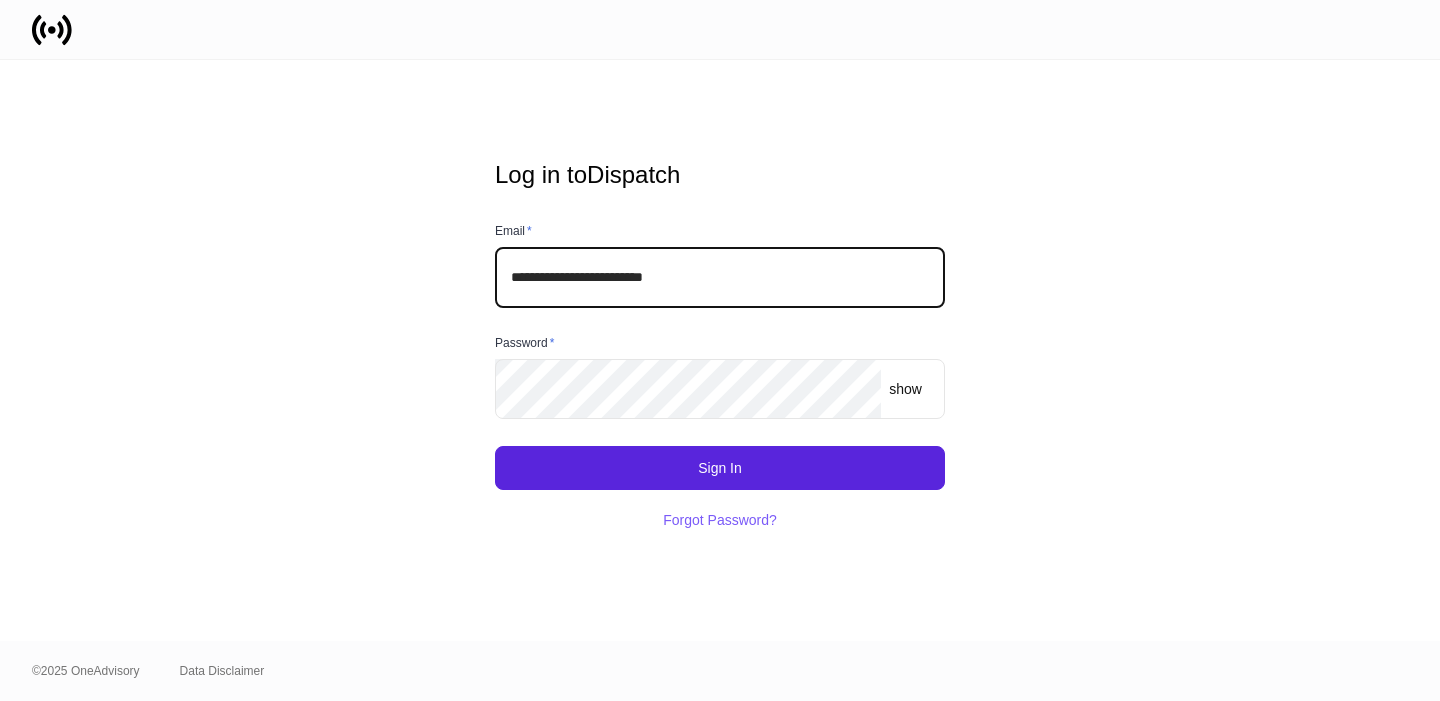 drag, startPoint x: 779, startPoint y: 276, endPoint x: 477, endPoint y: 266, distance: 302.16553 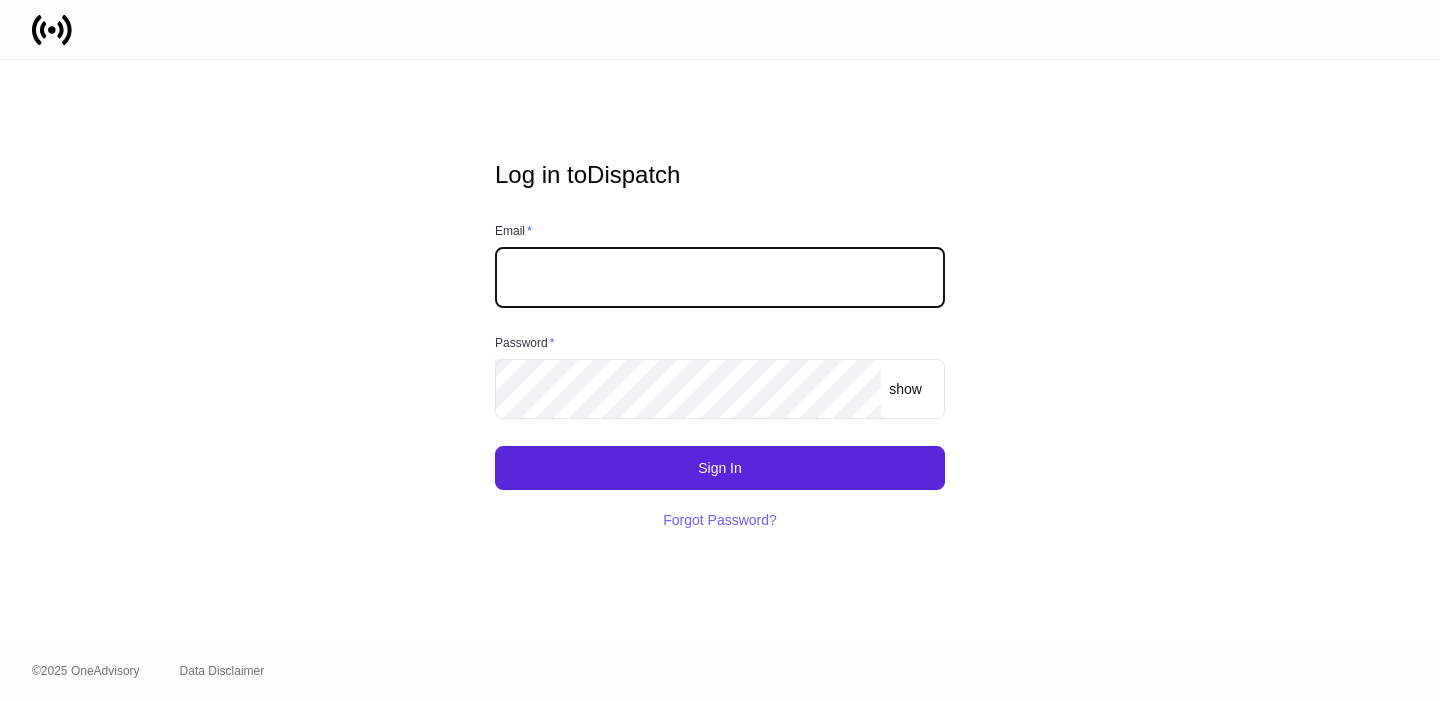 click 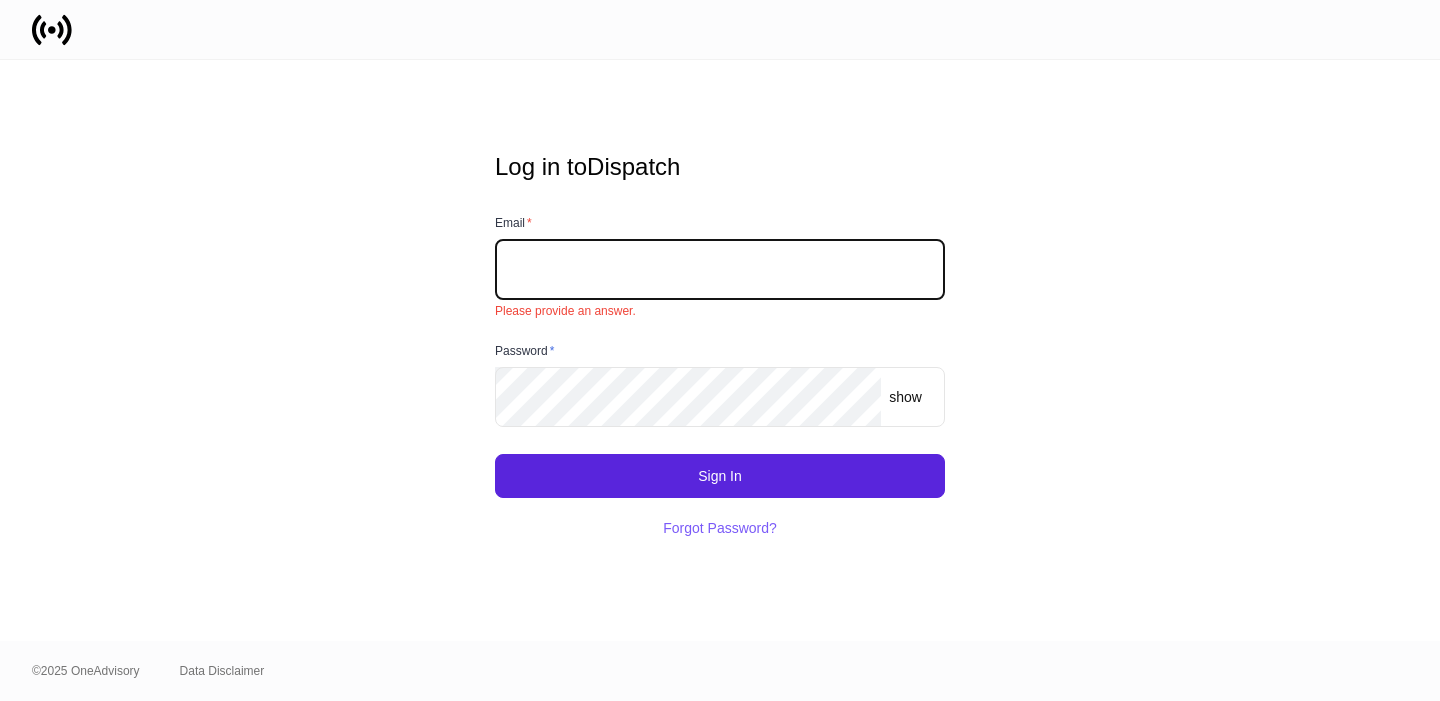 click at bounding box center (720, 269) 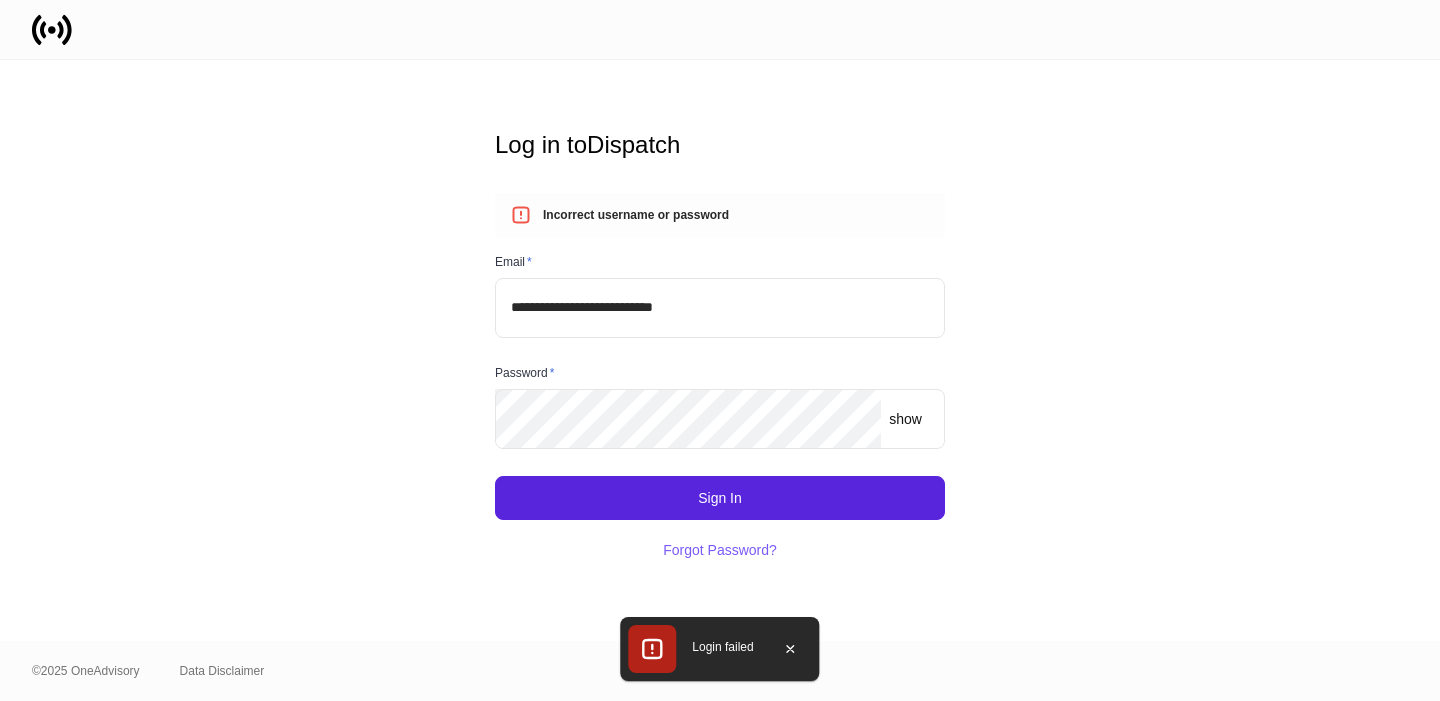 click on "**********" at bounding box center [720, 308] 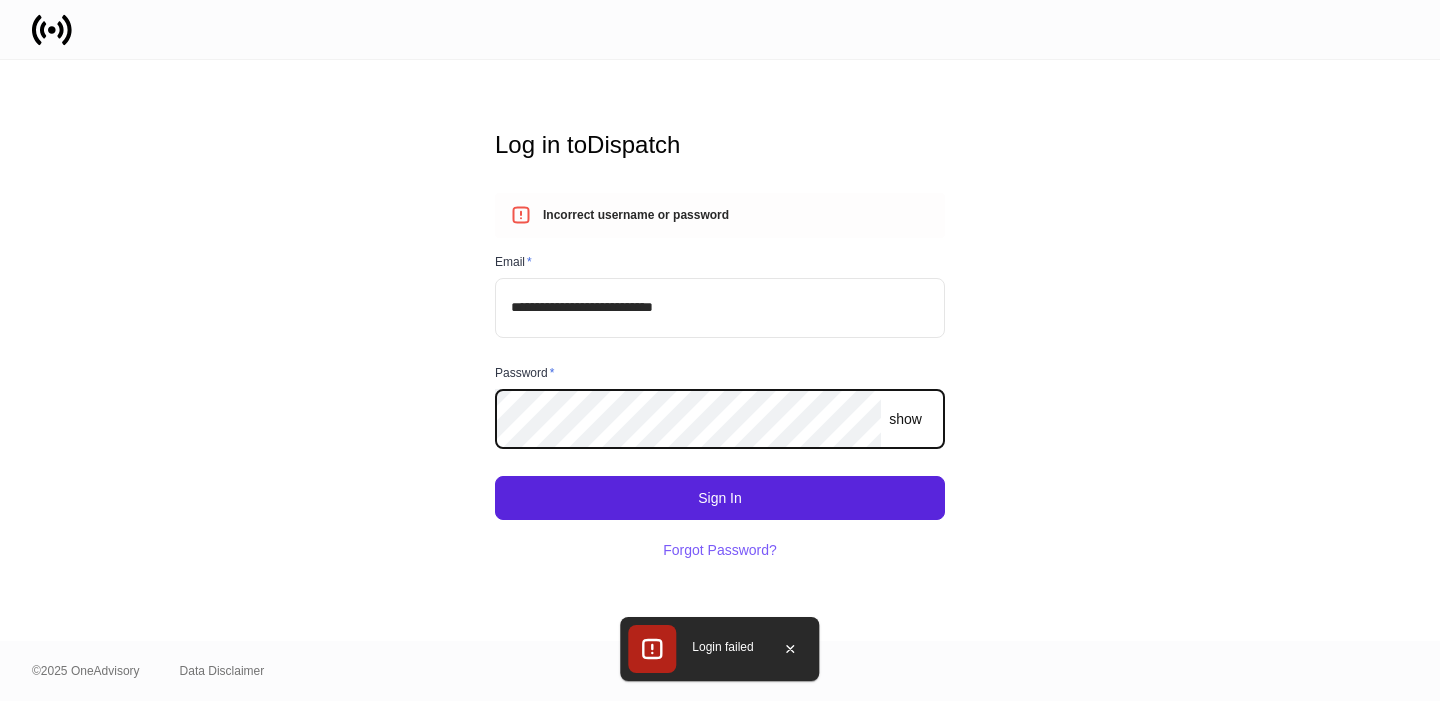 click on "**********" at bounding box center (720, 350) 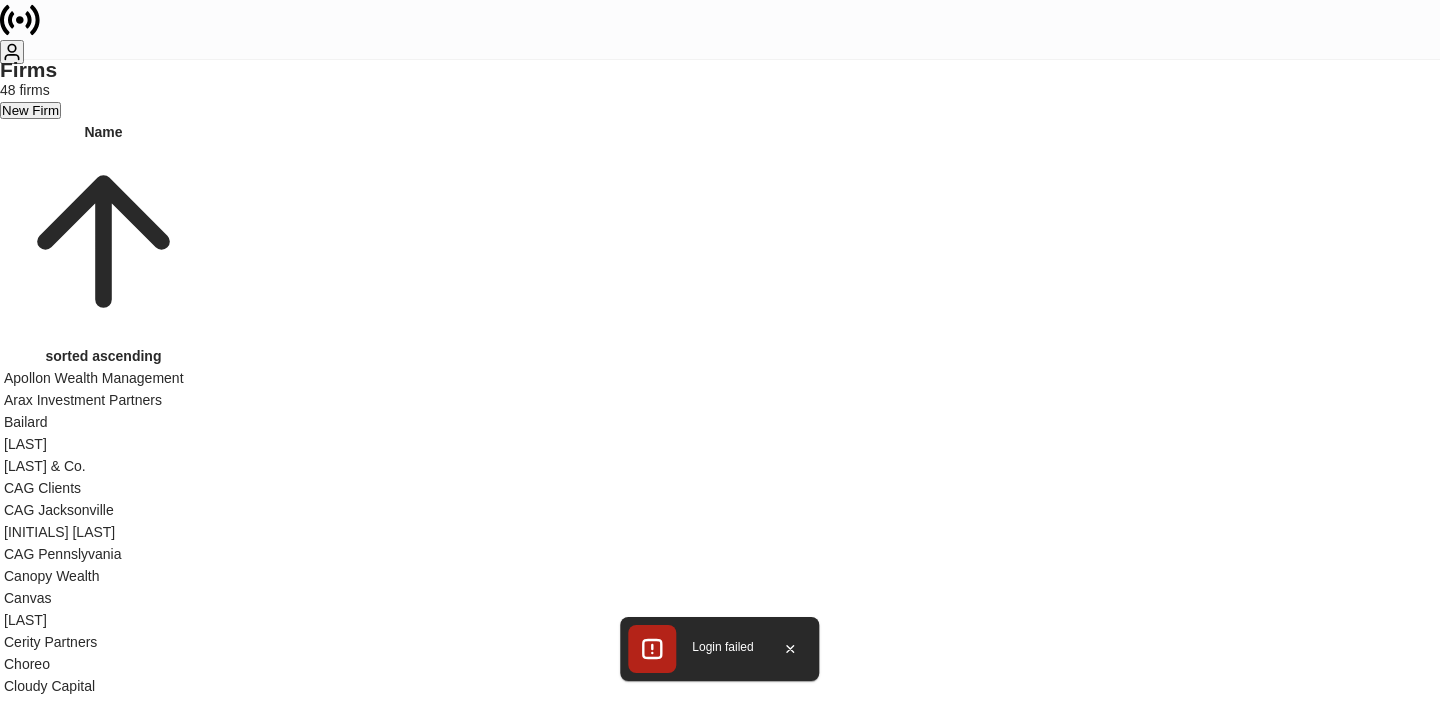 scroll, scrollTop: 1816, scrollLeft: 0, axis: vertical 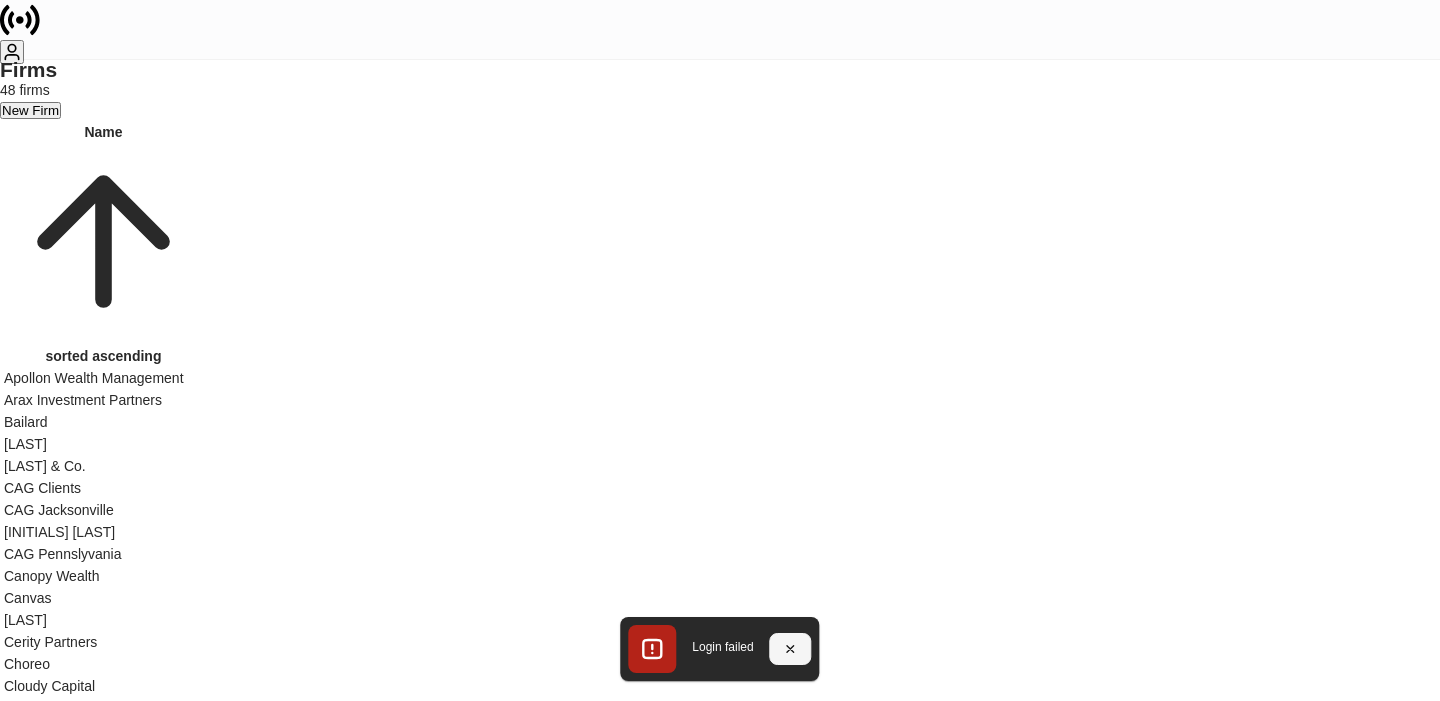 click 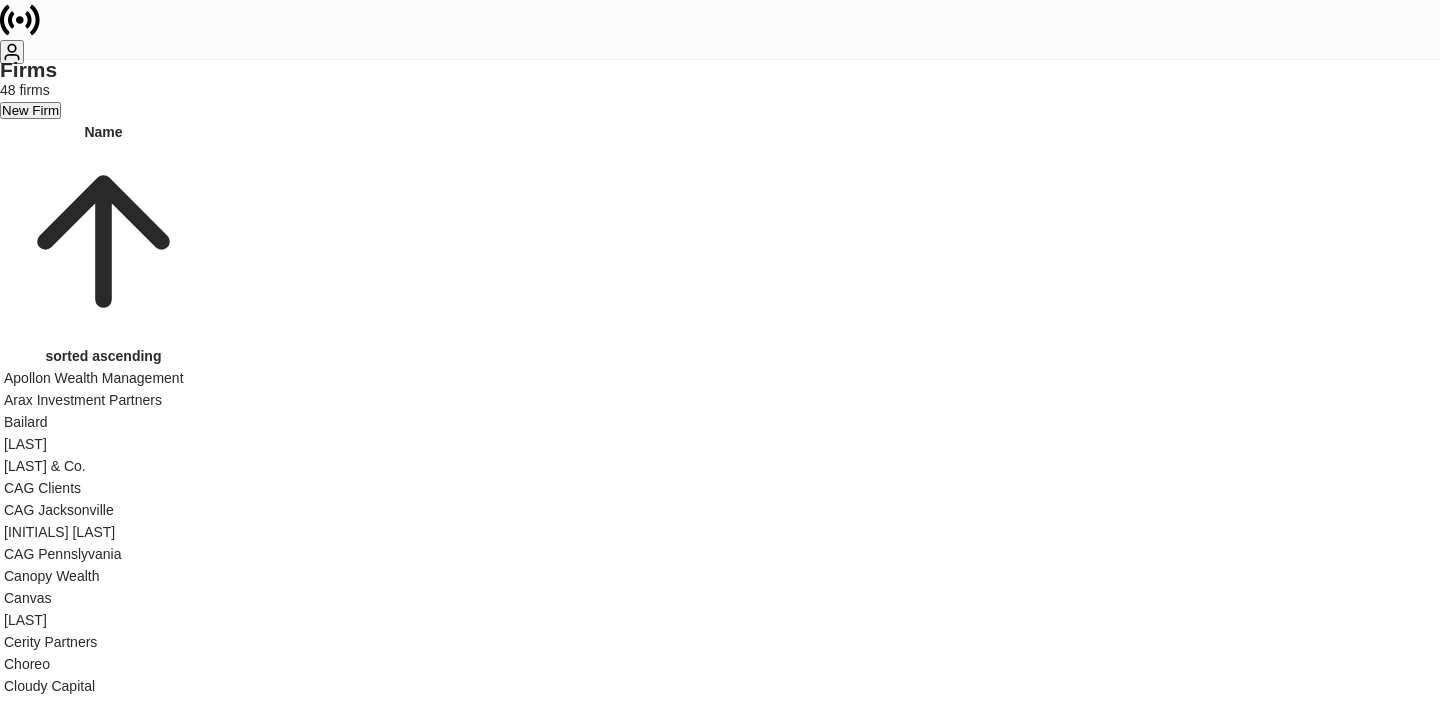 scroll, scrollTop: 1976, scrollLeft: 0, axis: vertical 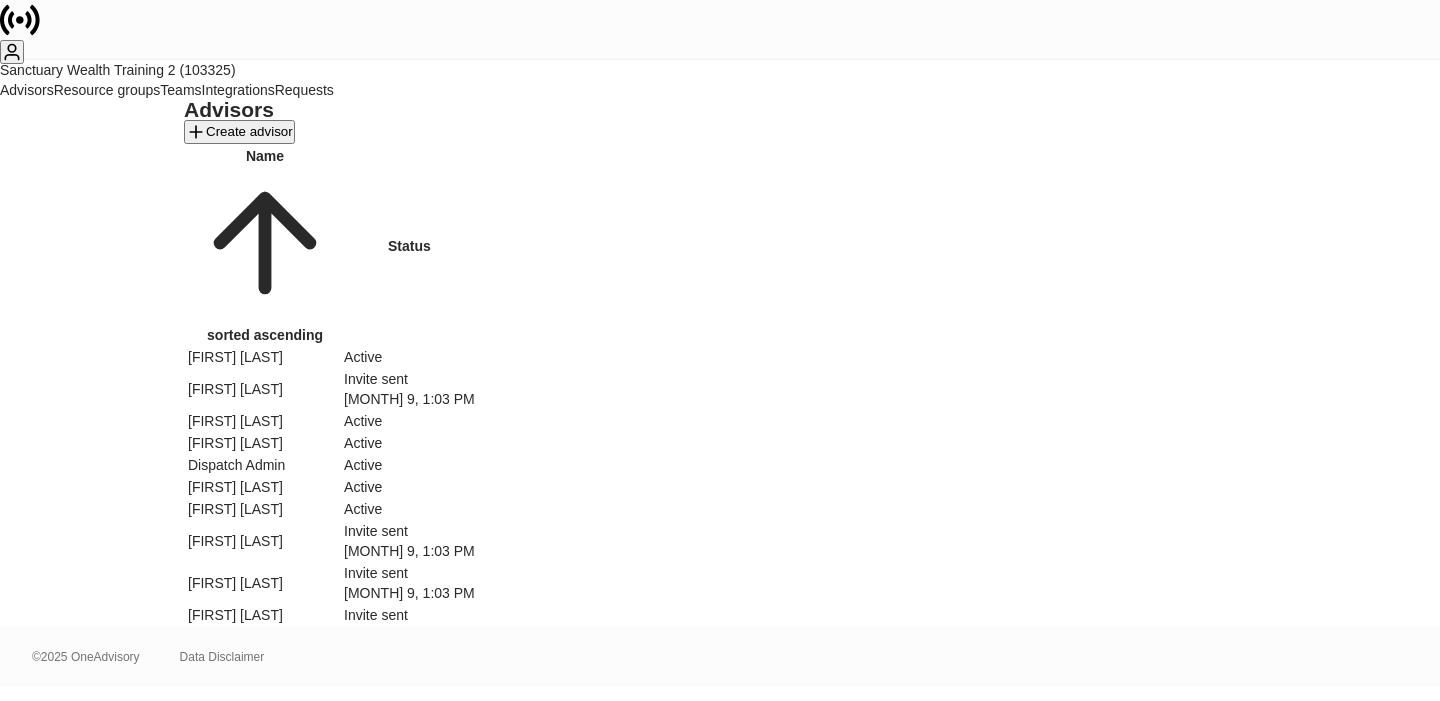 click on "[FIRST] [LAST]" at bounding box center [265, 389] 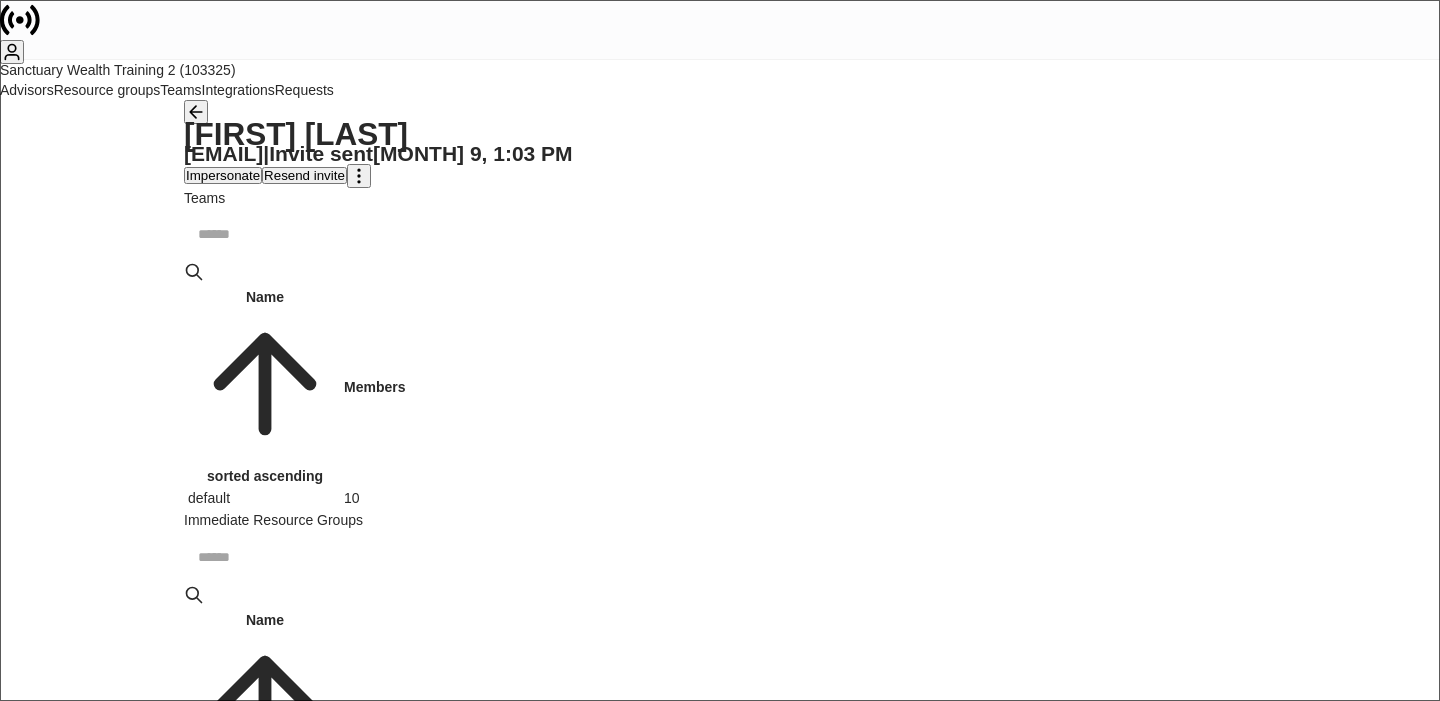 click on "Resend invite" at bounding box center [304, 175] 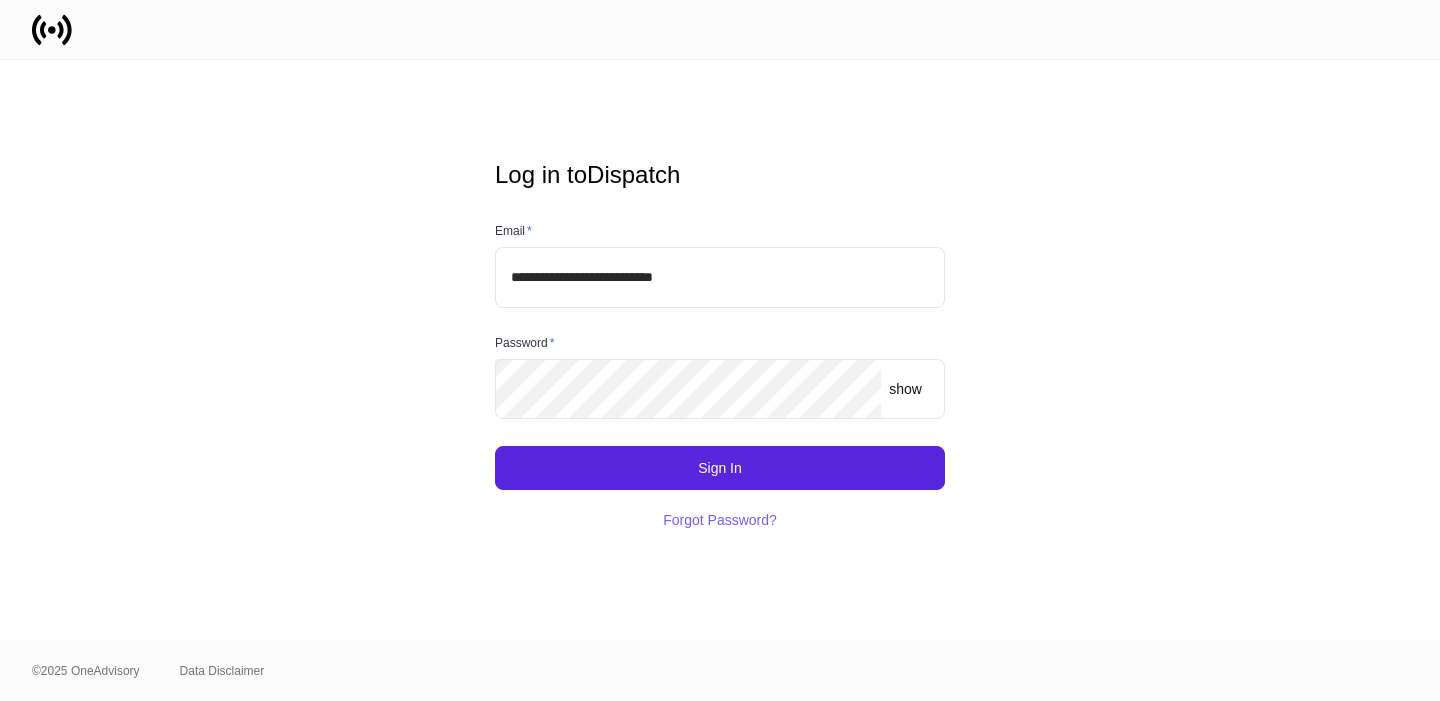 scroll, scrollTop: 0, scrollLeft: 0, axis: both 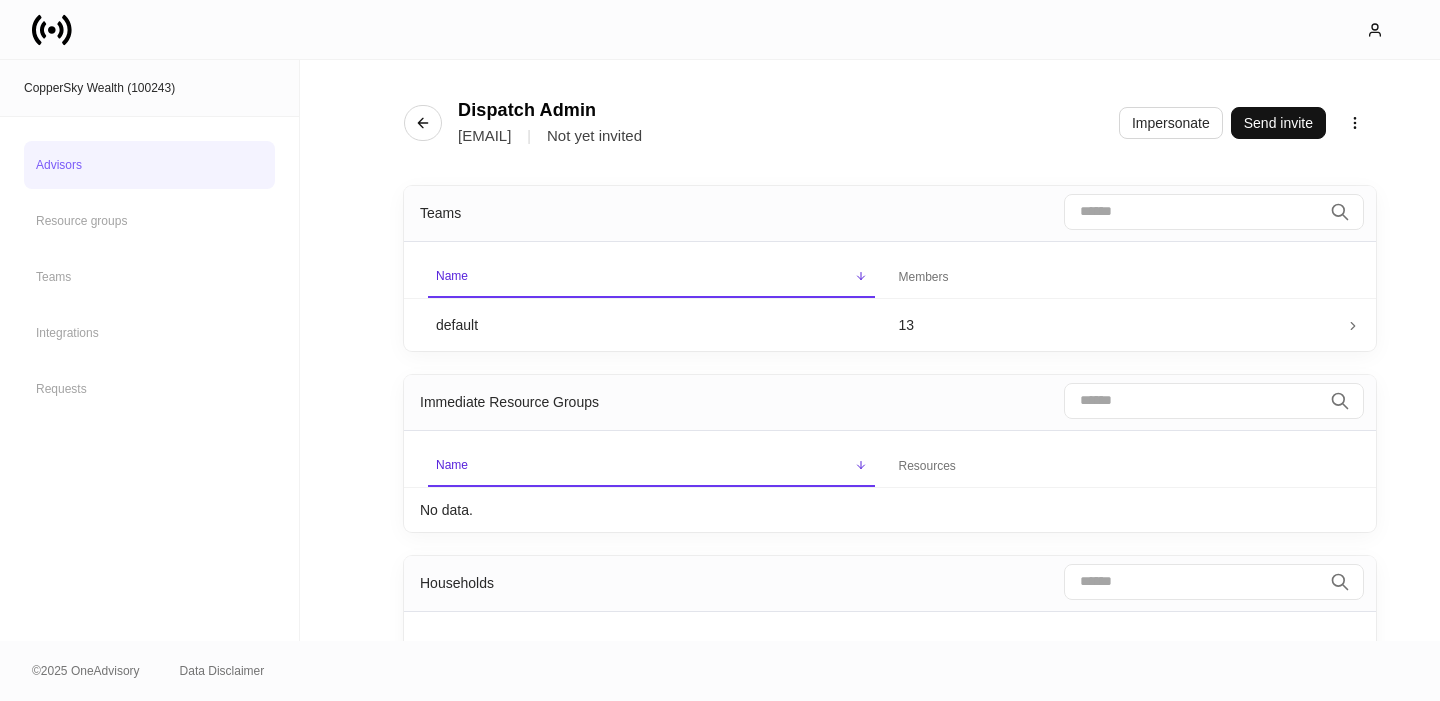 click on "Advisors" at bounding box center [149, 165] 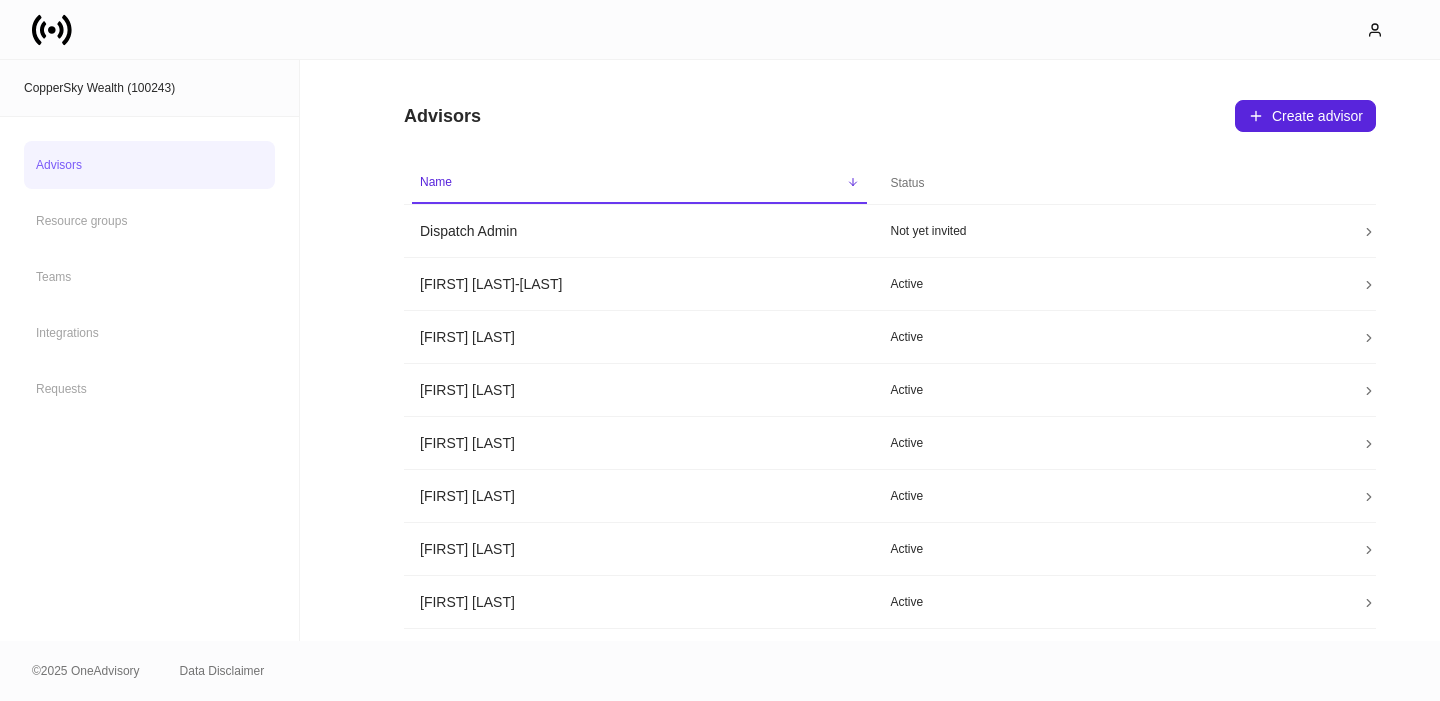 click at bounding box center [720, 29] 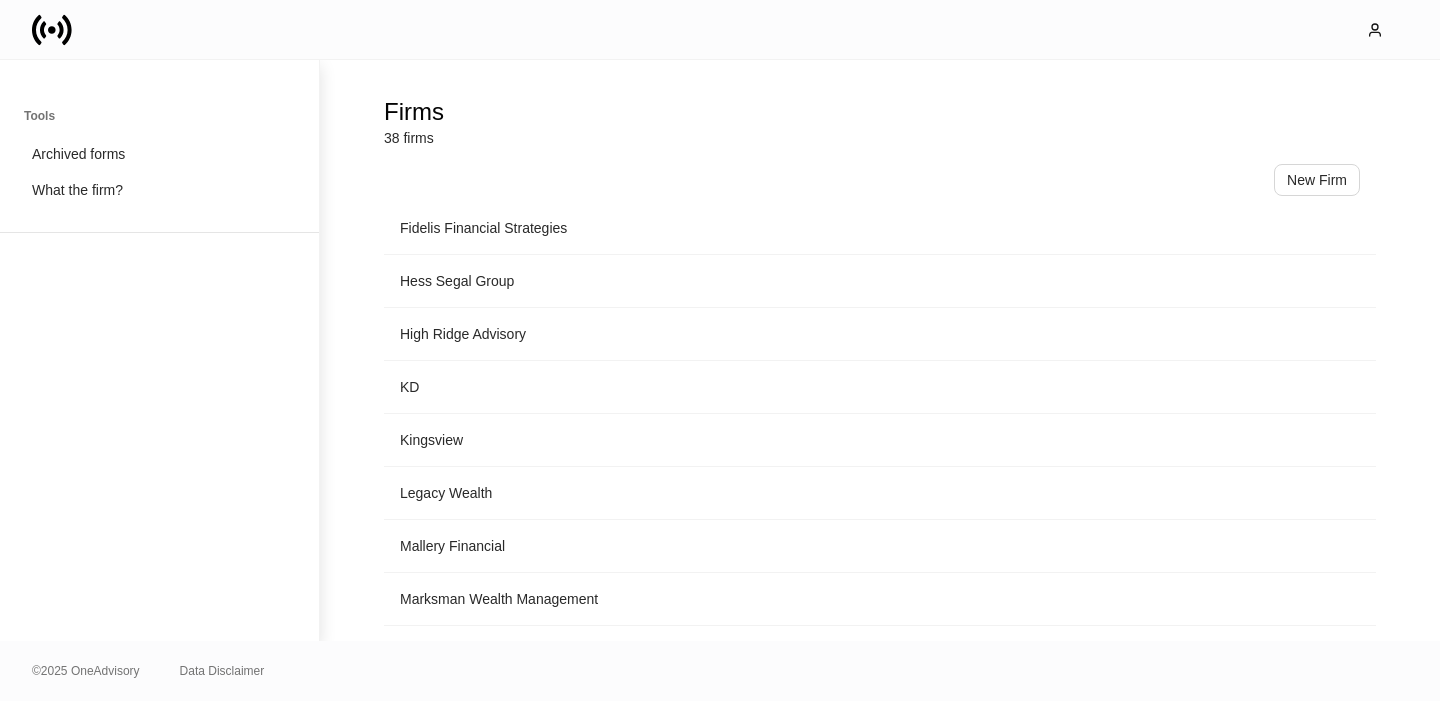 scroll, scrollTop: 1071, scrollLeft: 0, axis: vertical 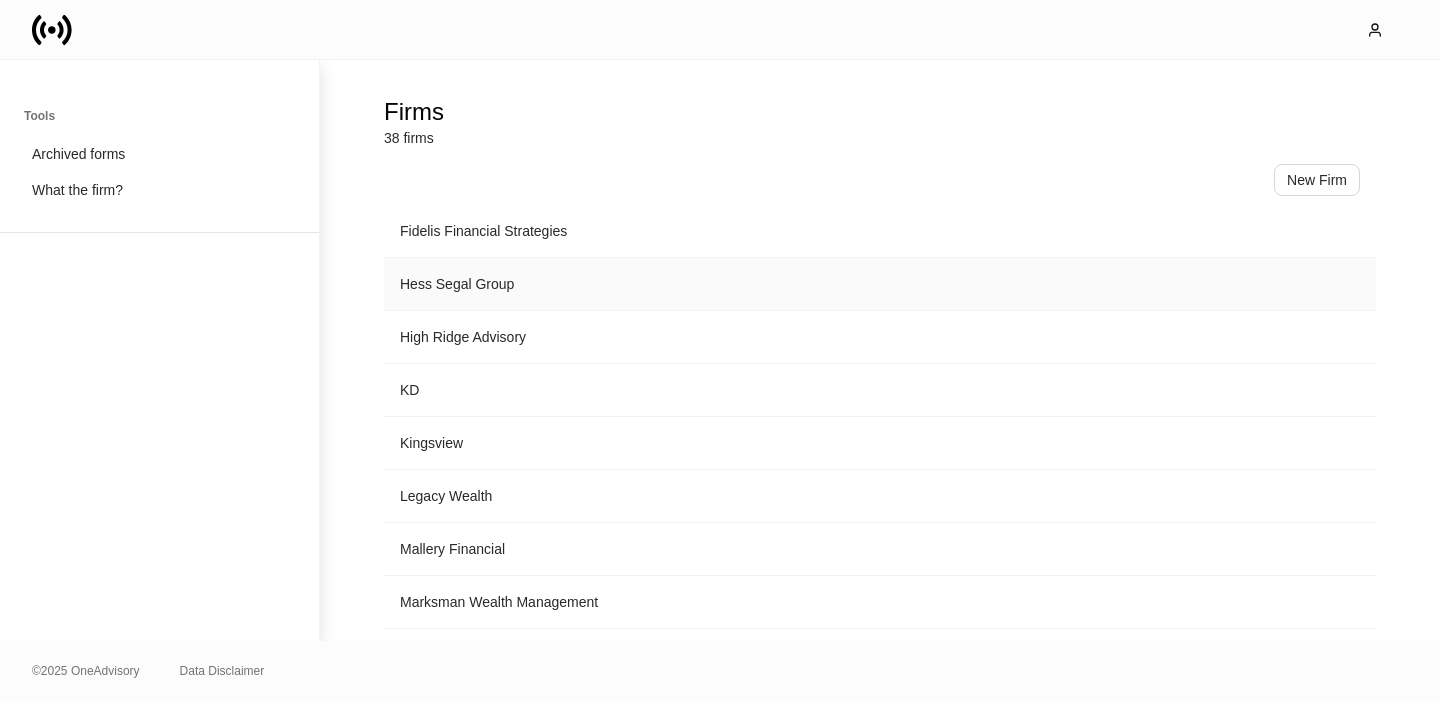 click on "Hess Segal Group" at bounding box center [880, 284] 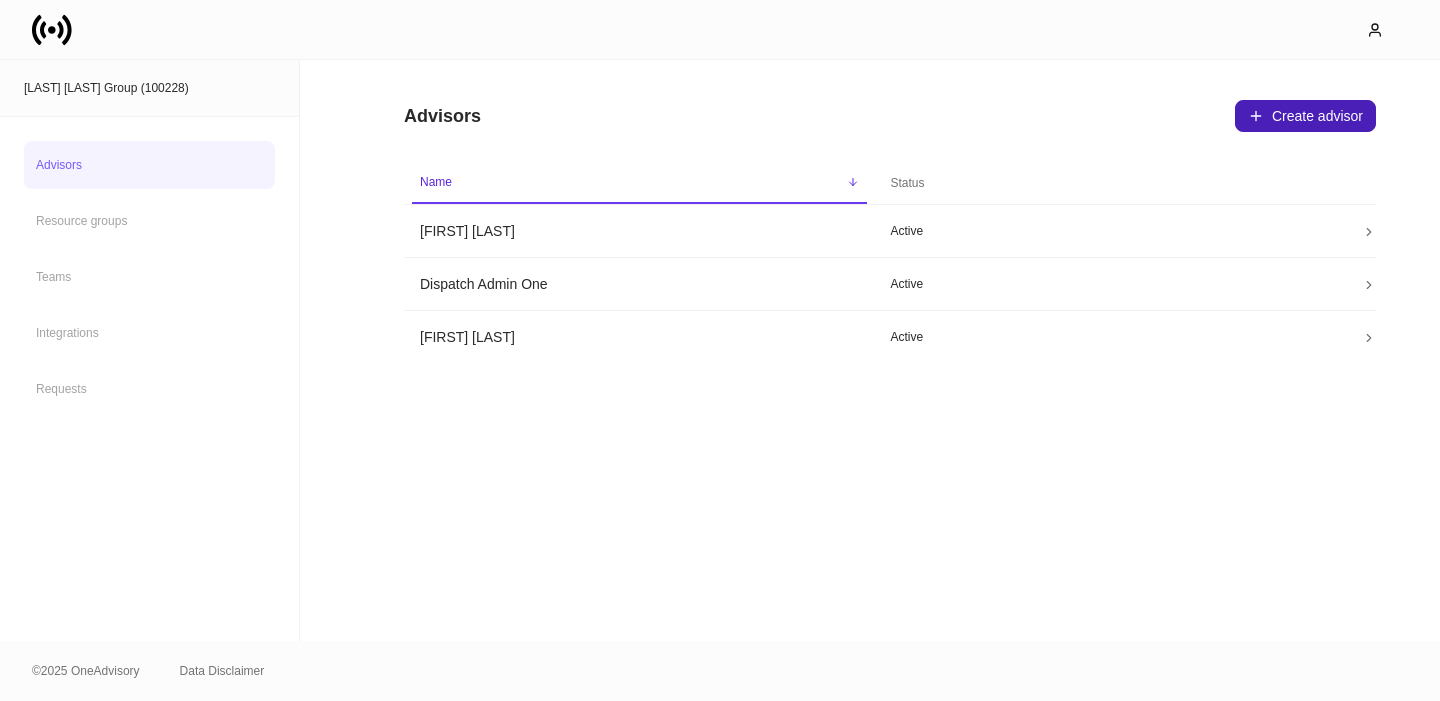 click on "Create advisor" at bounding box center [1305, 116] 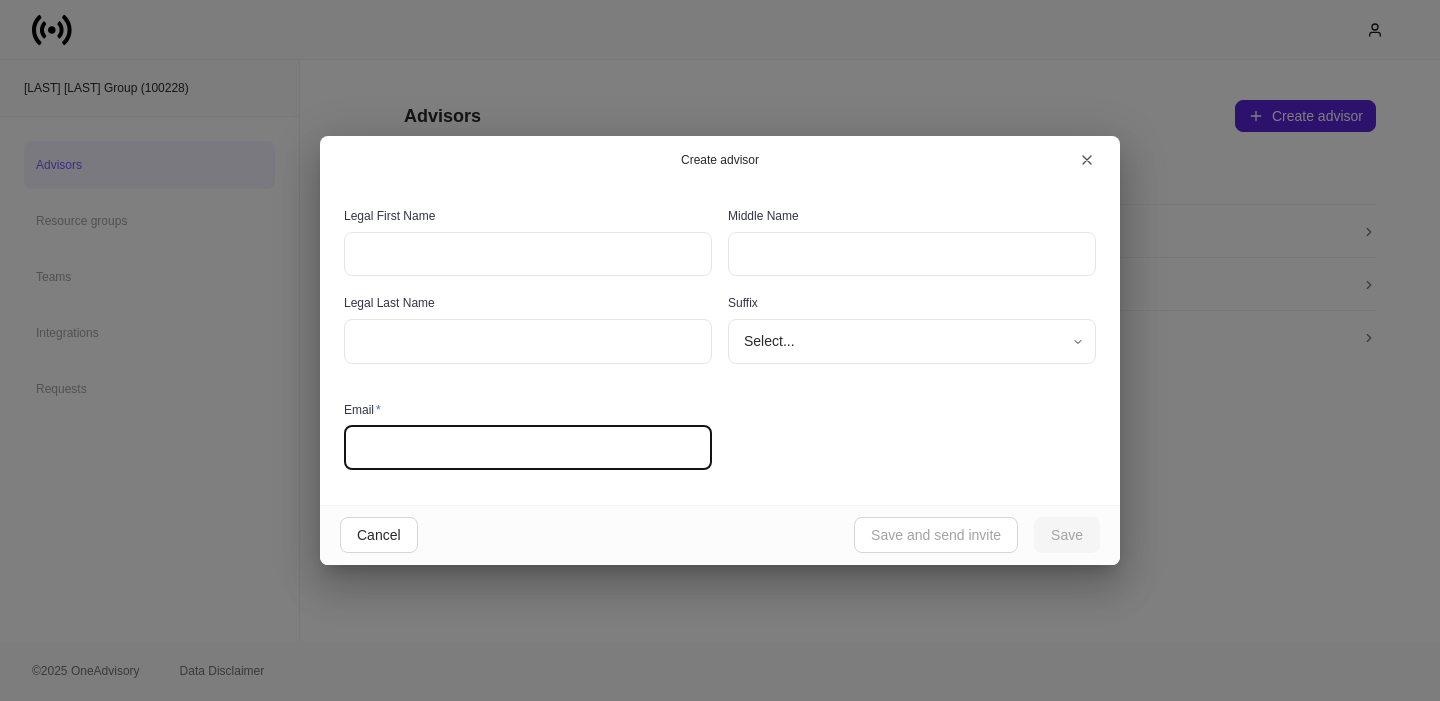 click at bounding box center [528, 448] 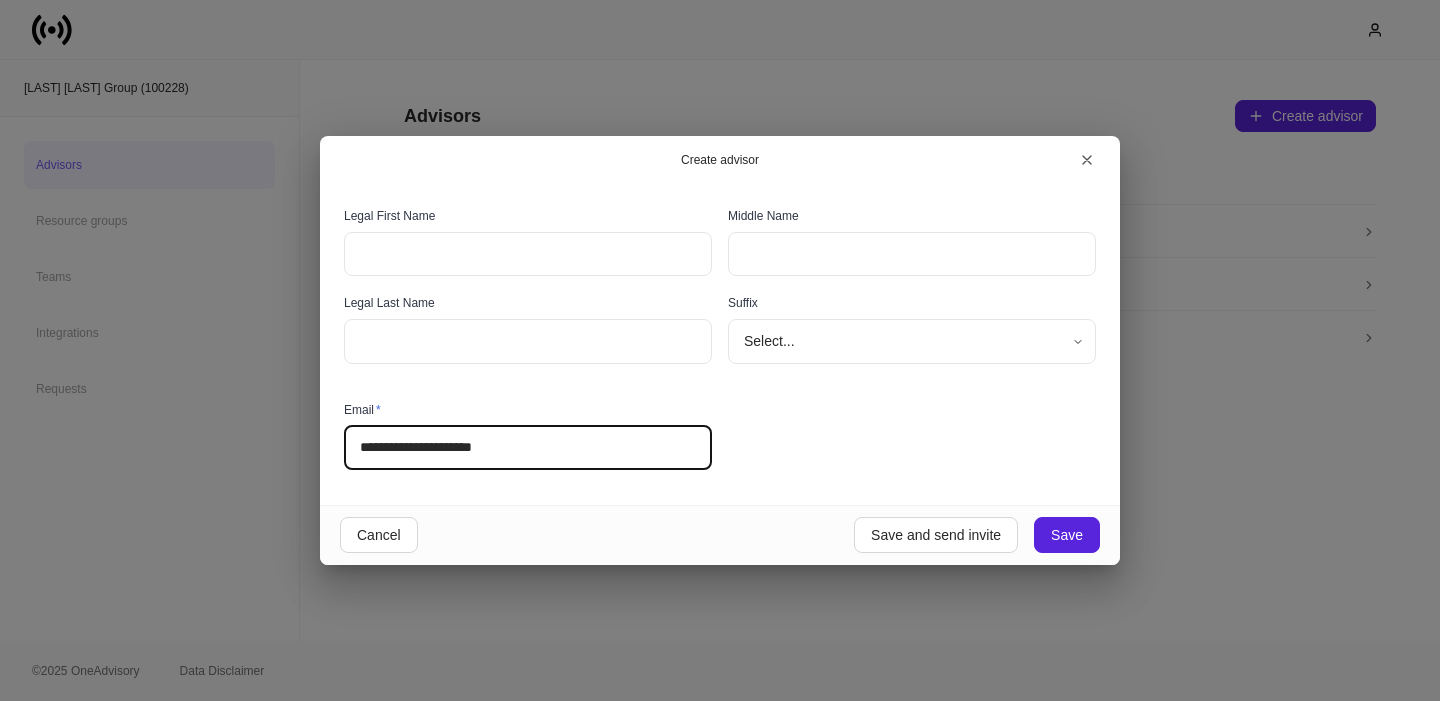 type on "**********" 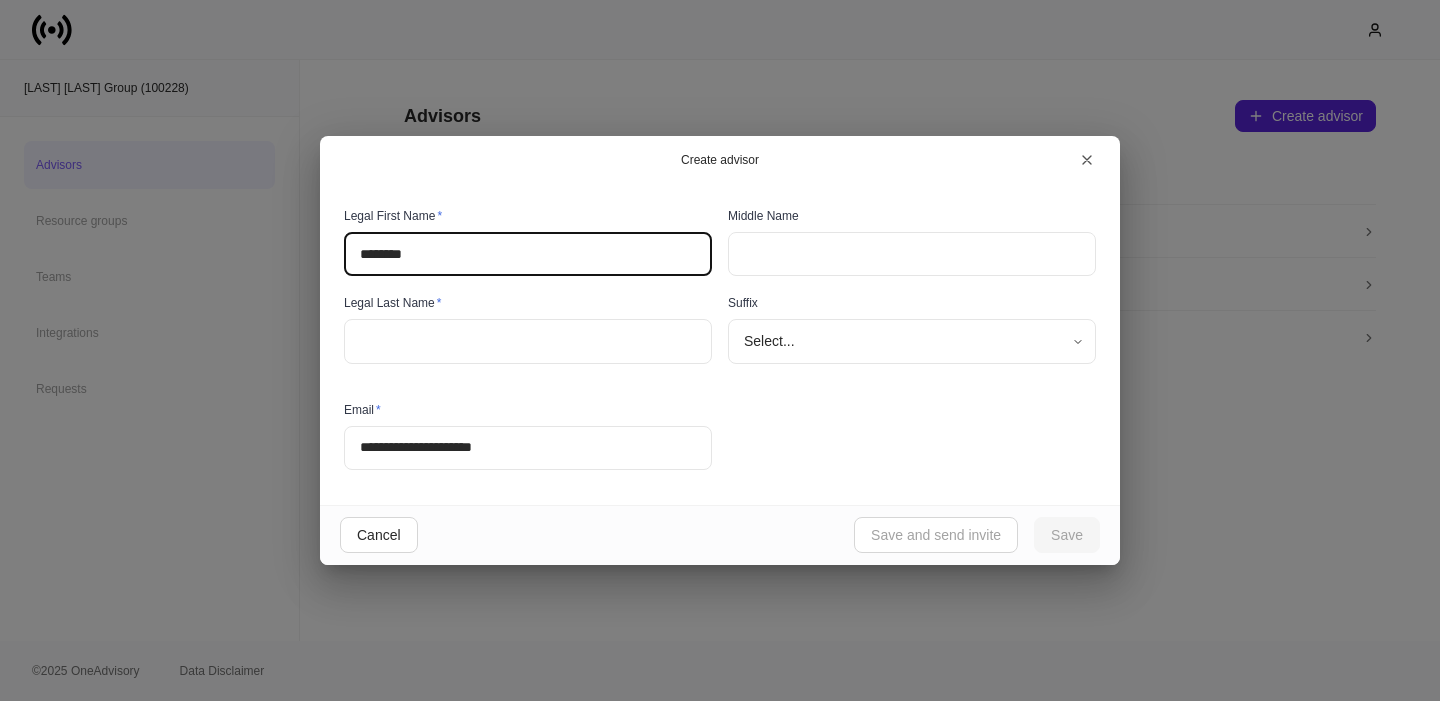 type on "********" 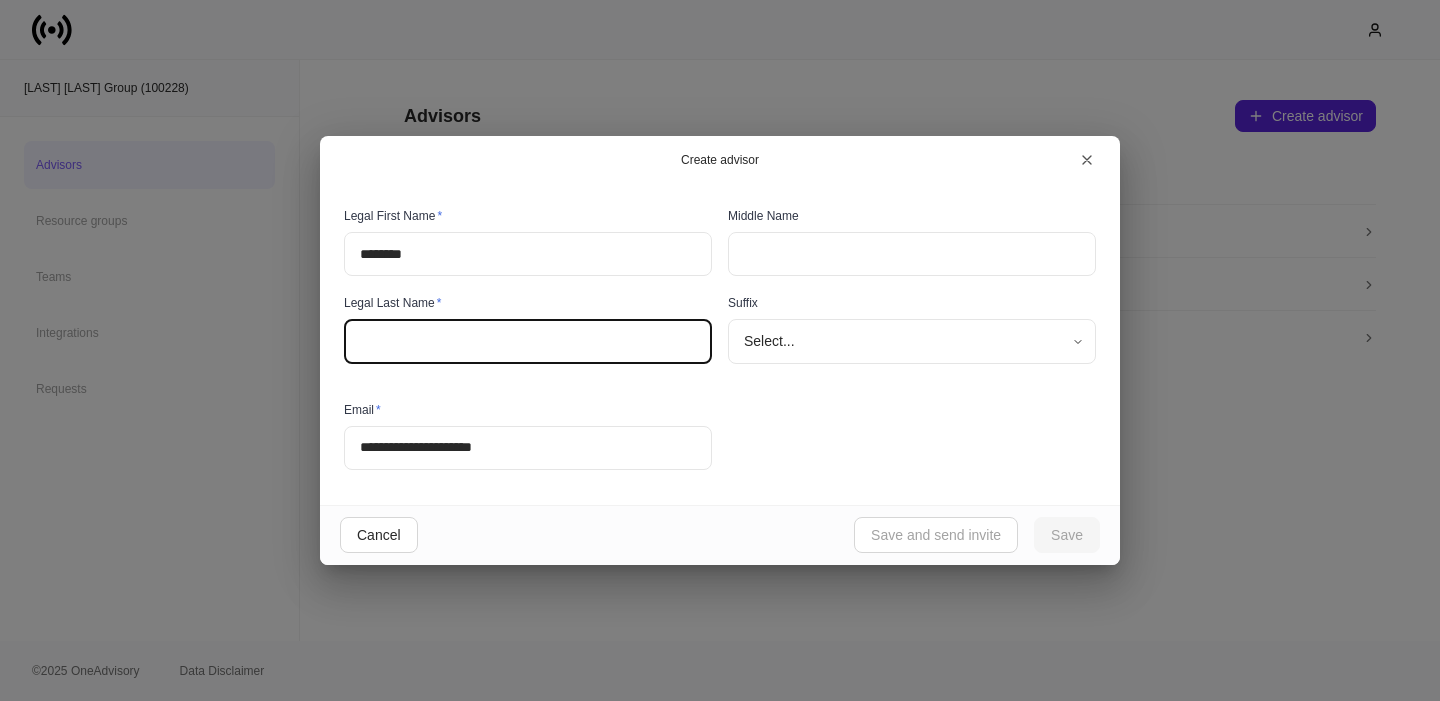paste on "**********" 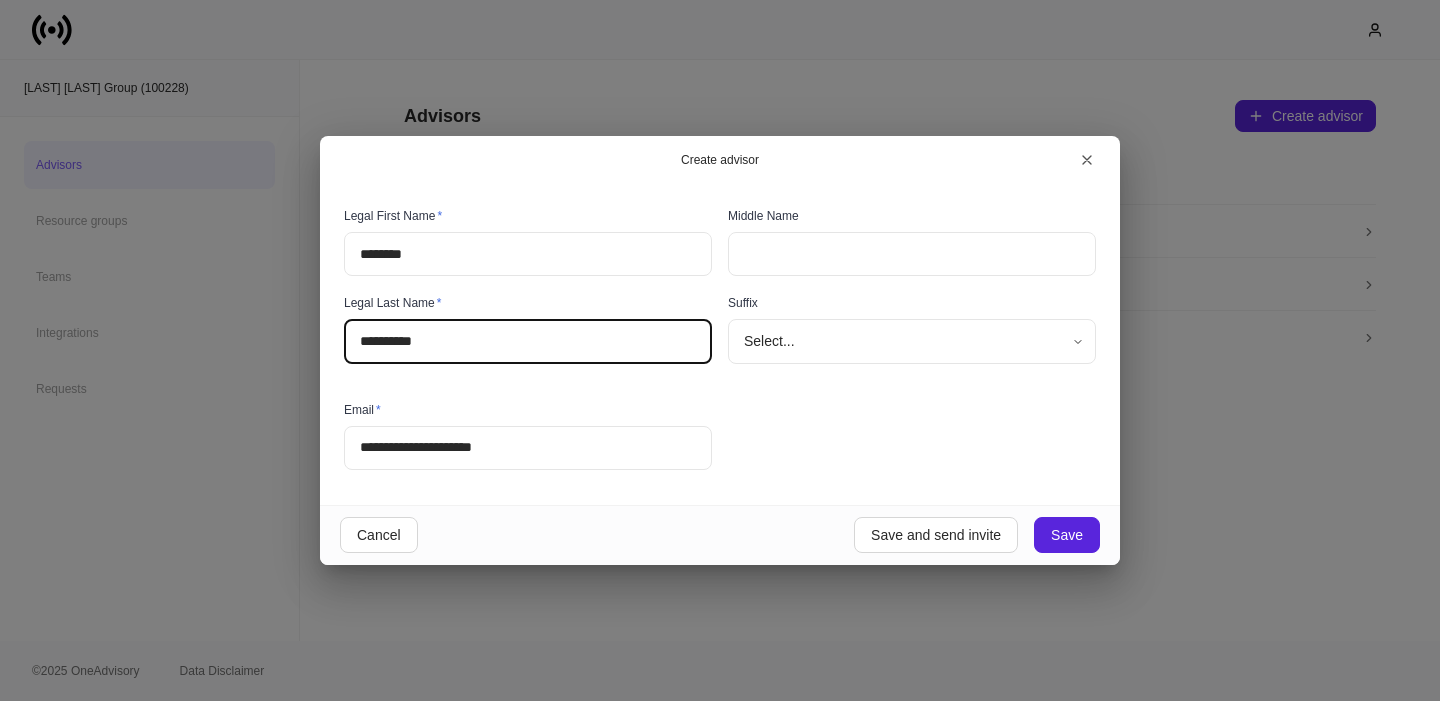 type on "**********" 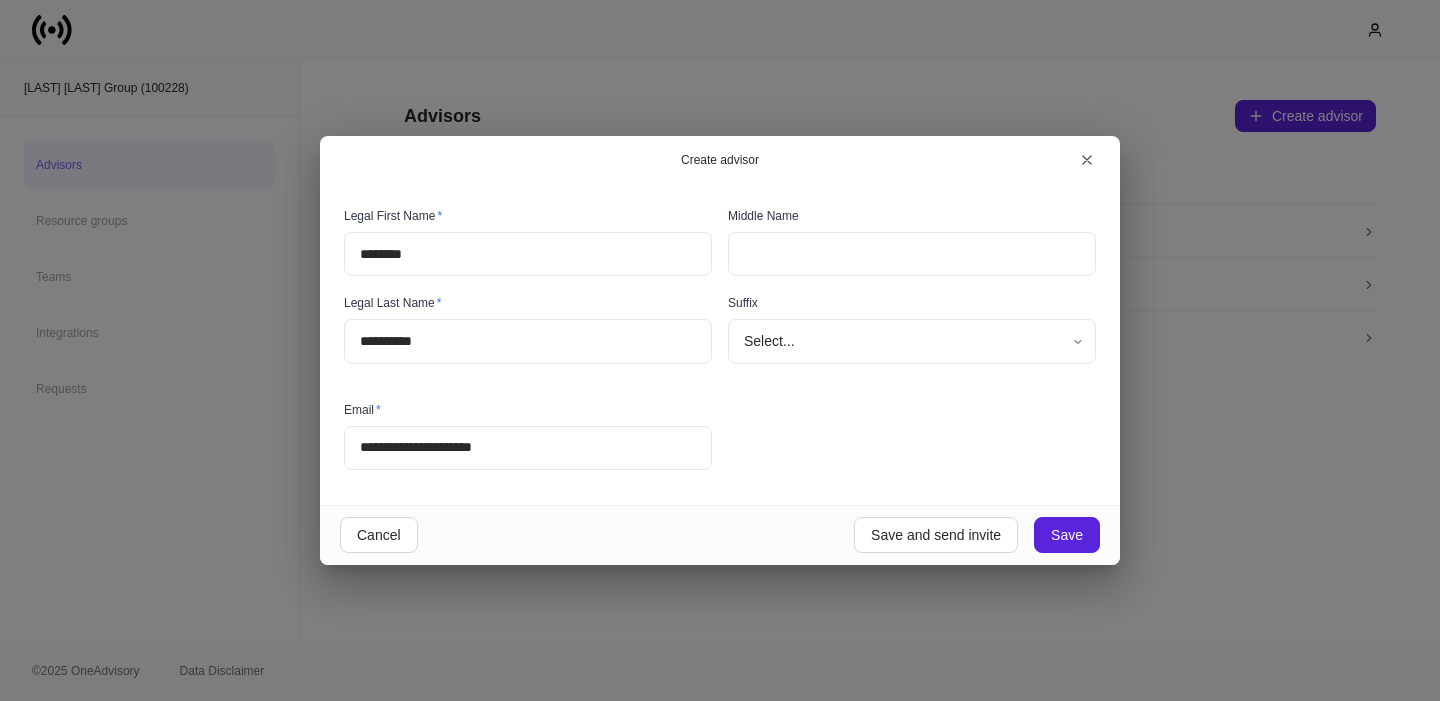 click on "**********" at bounding box center [712, 332] 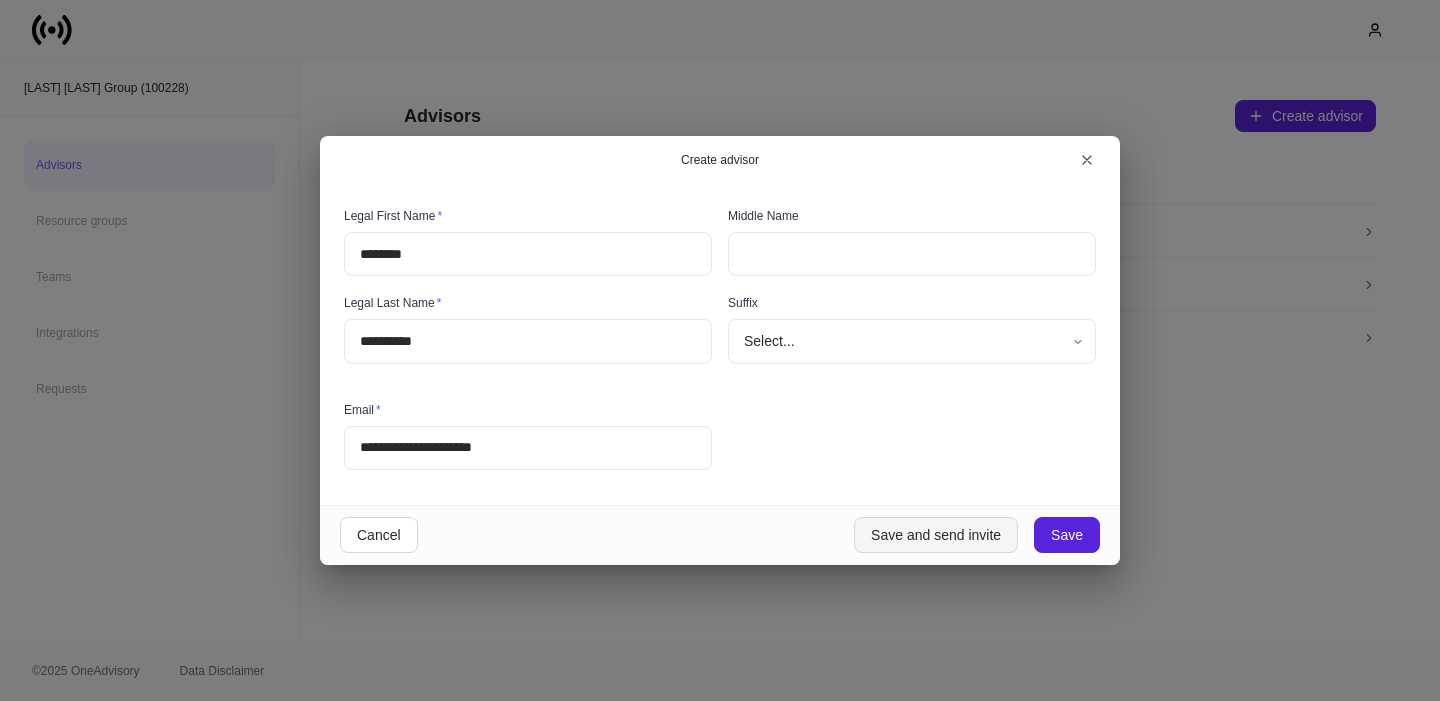 click on "Save and send invite" at bounding box center [936, 535] 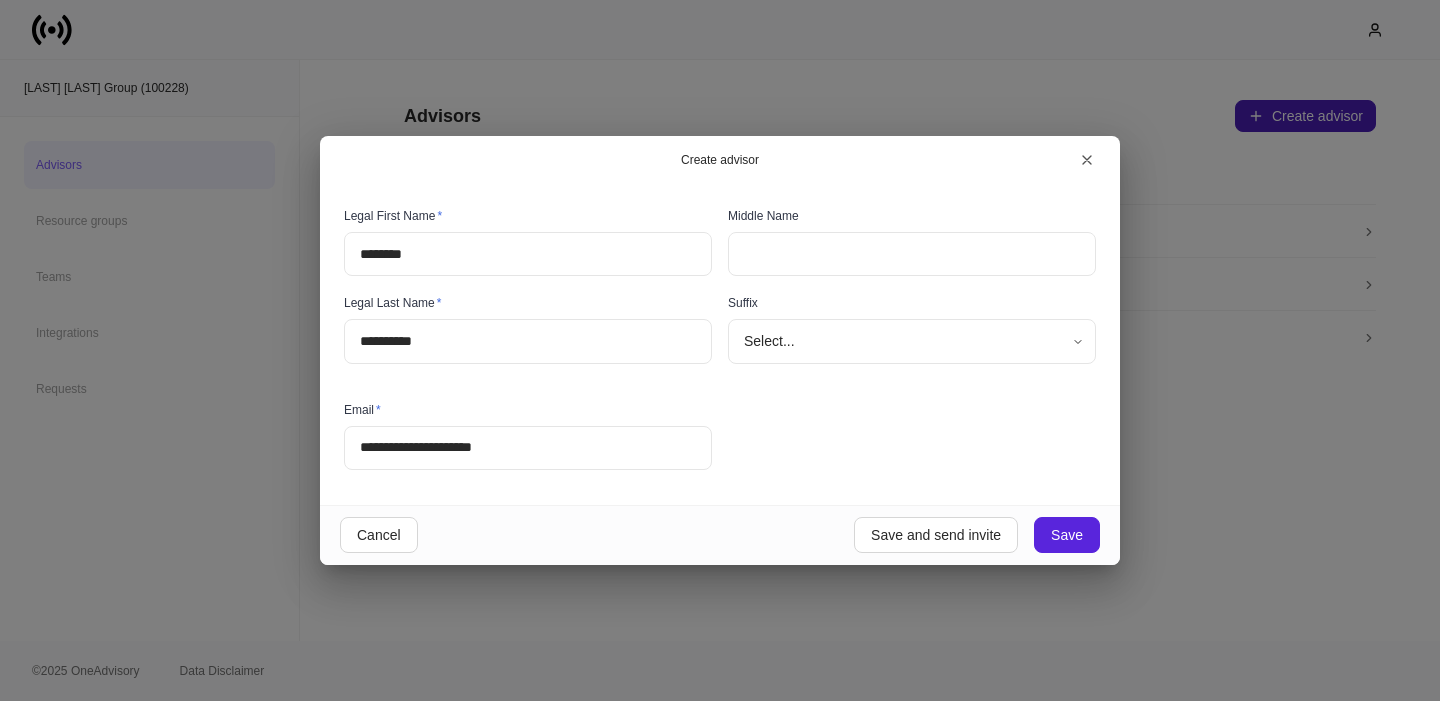 type 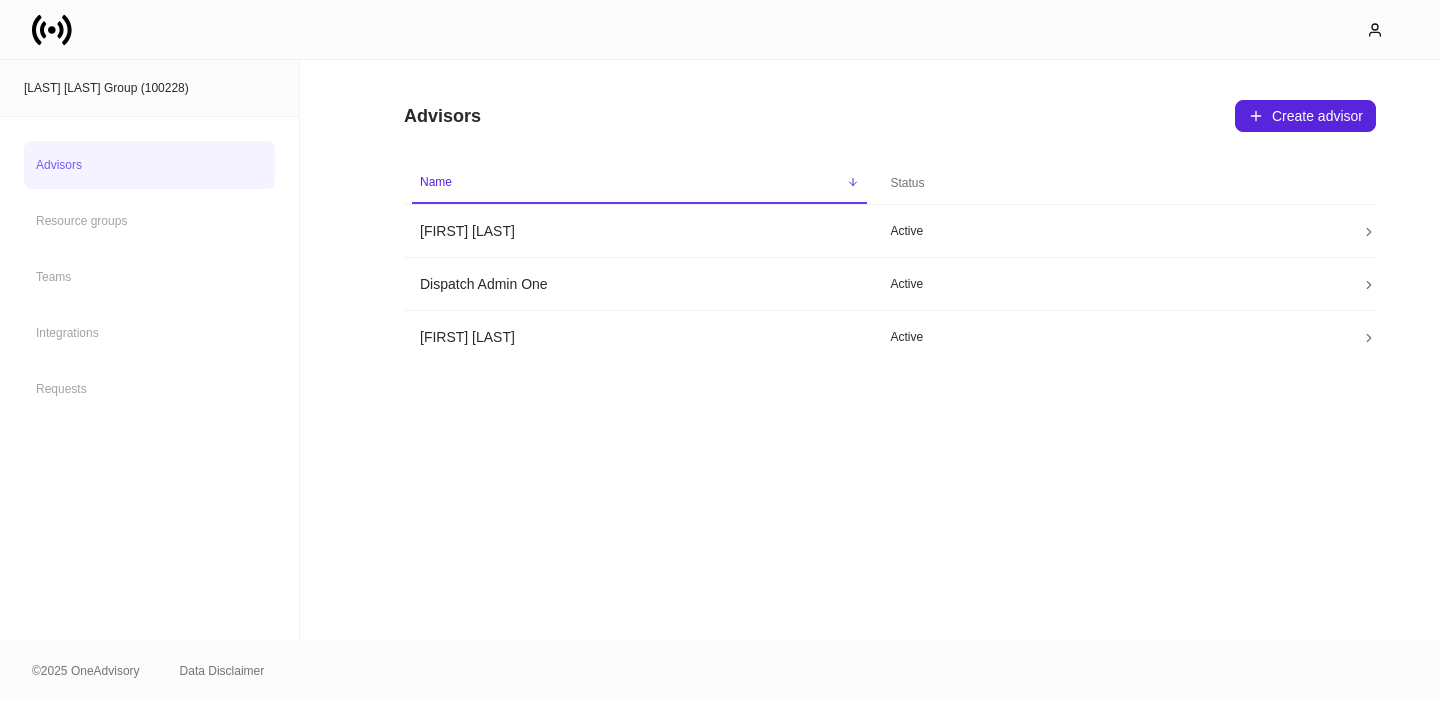 click on "Advisors" at bounding box center [149, 165] 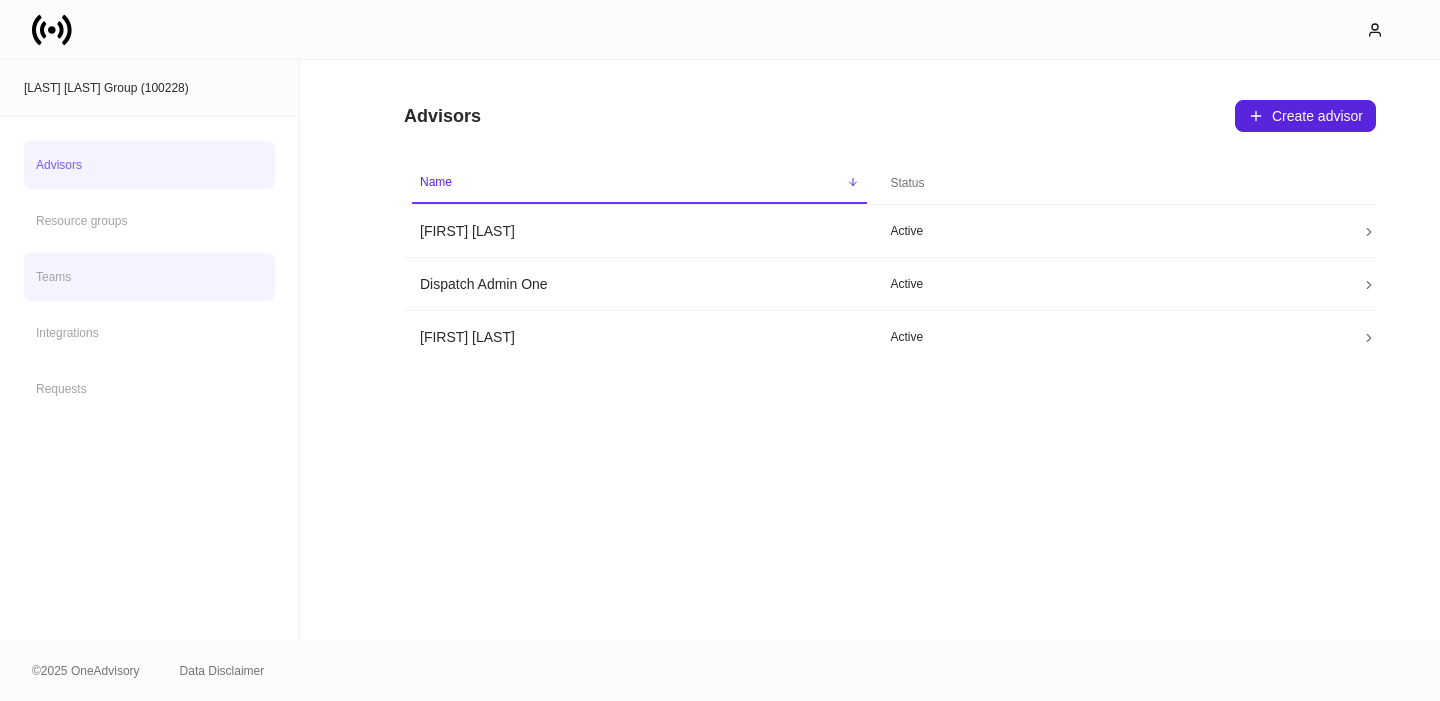 click on "Teams" at bounding box center (149, 277) 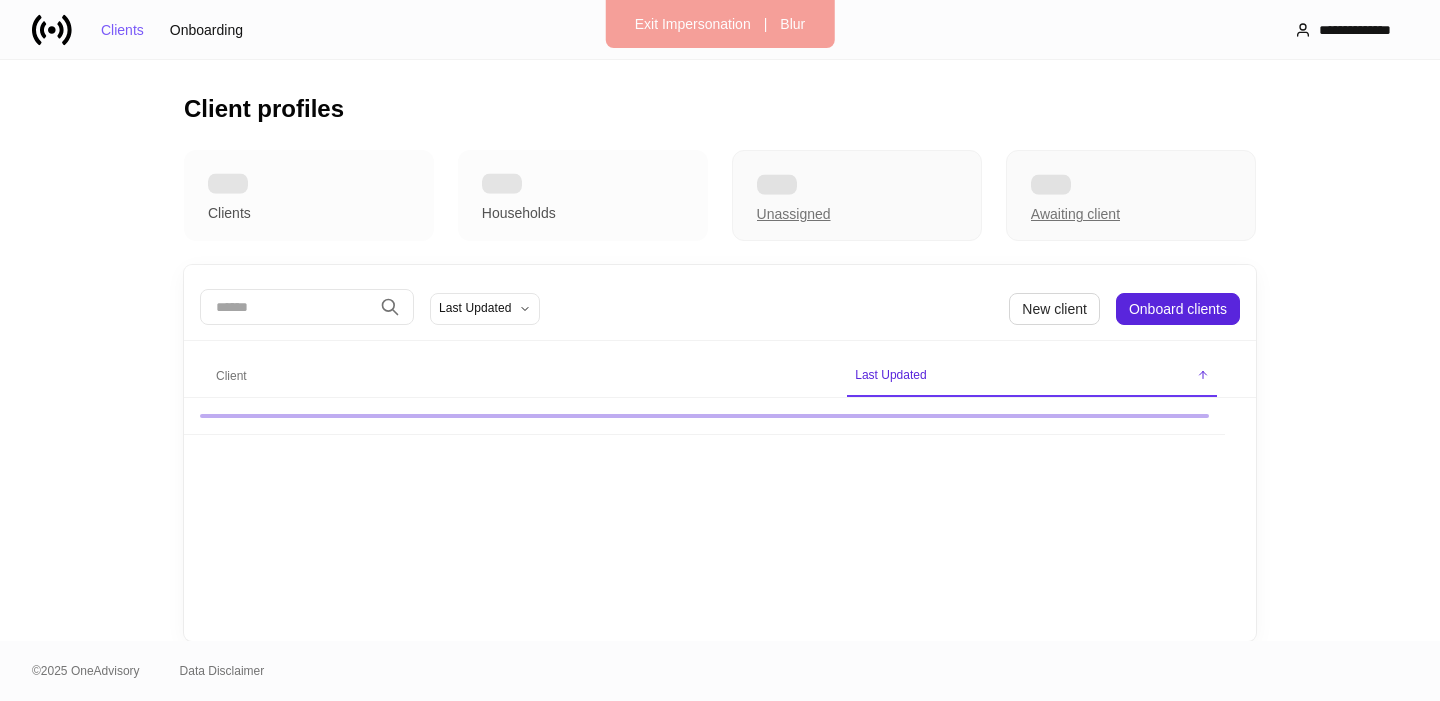scroll, scrollTop: 0, scrollLeft: 0, axis: both 